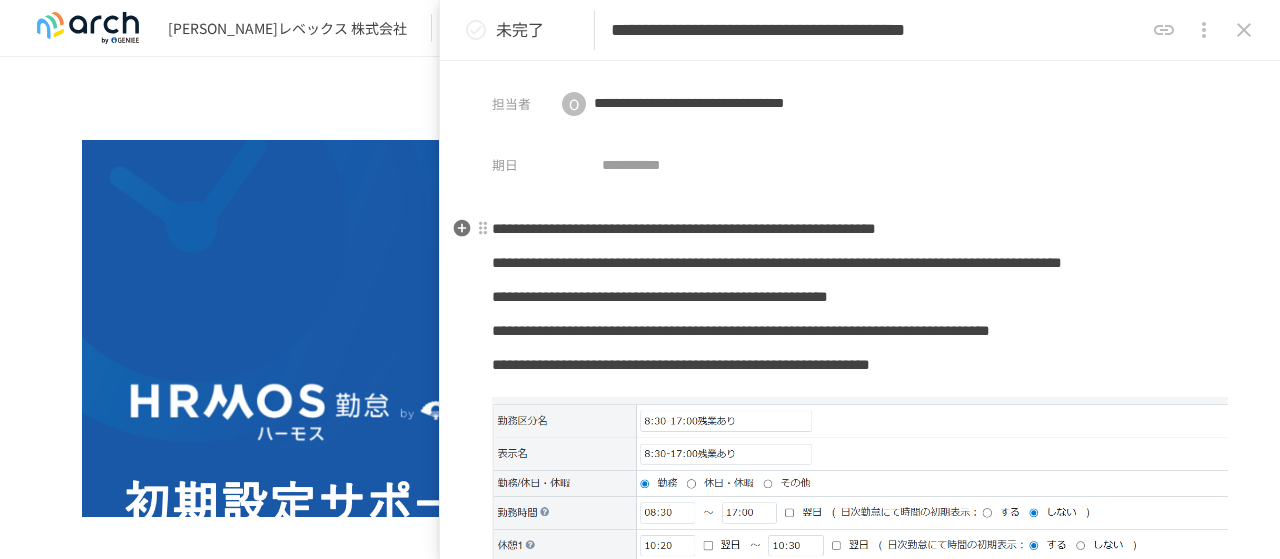 scroll, scrollTop: 0, scrollLeft: 0, axis: both 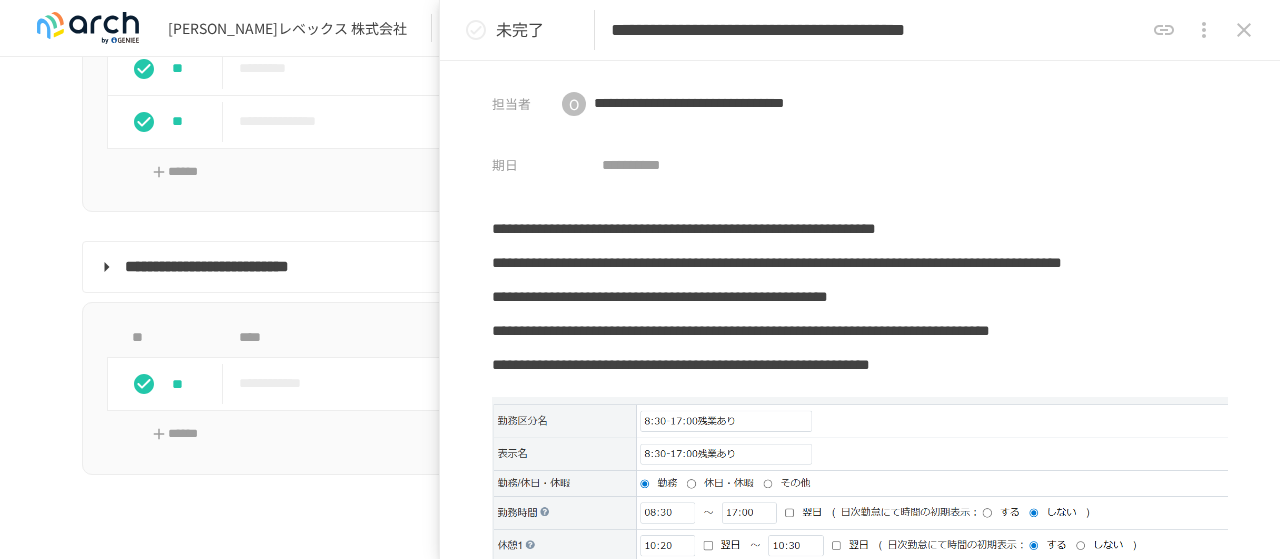 click 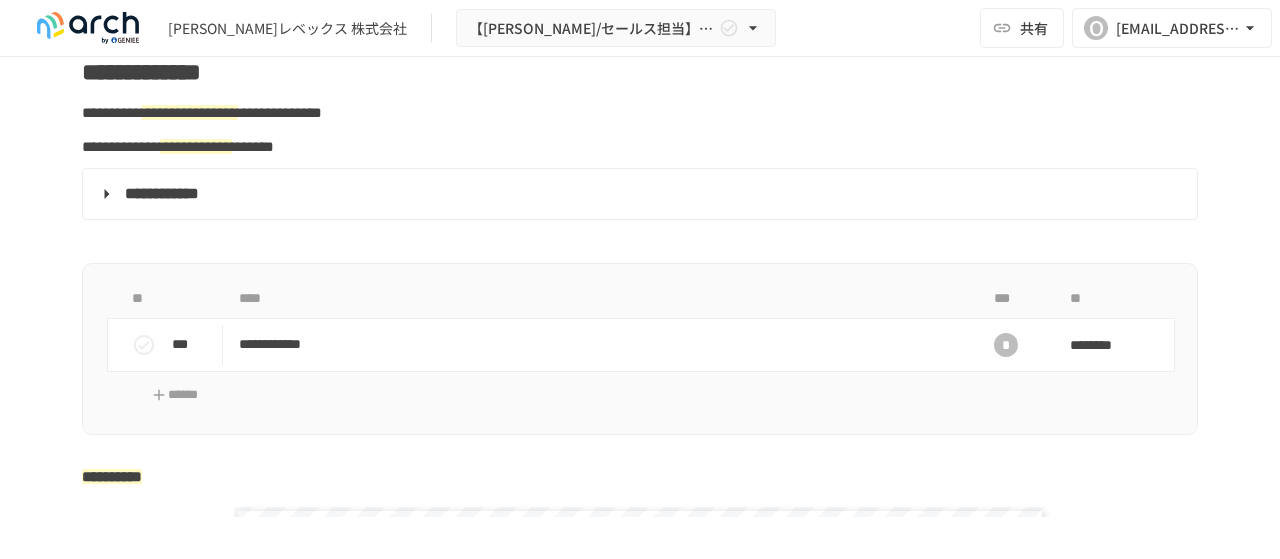 scroll, scrollTop: 3638, scrollLeft: 0, axis: vertical 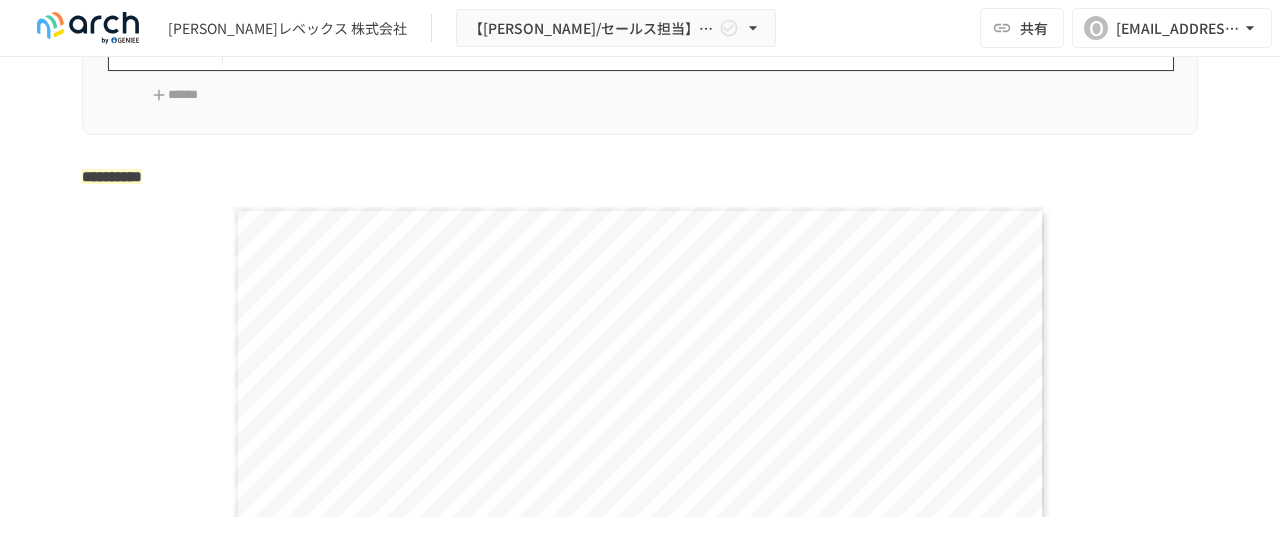 click on "**********" at bounding box center (598, 44) 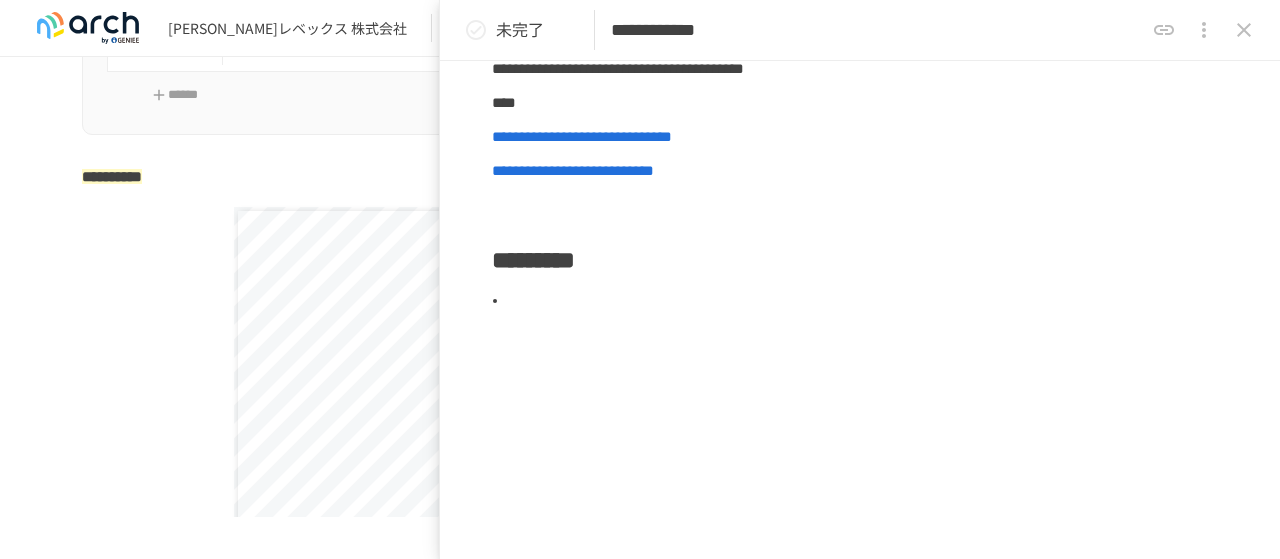 scroll, scrollTop: 391, scrollLeft: 0, axis: vertical 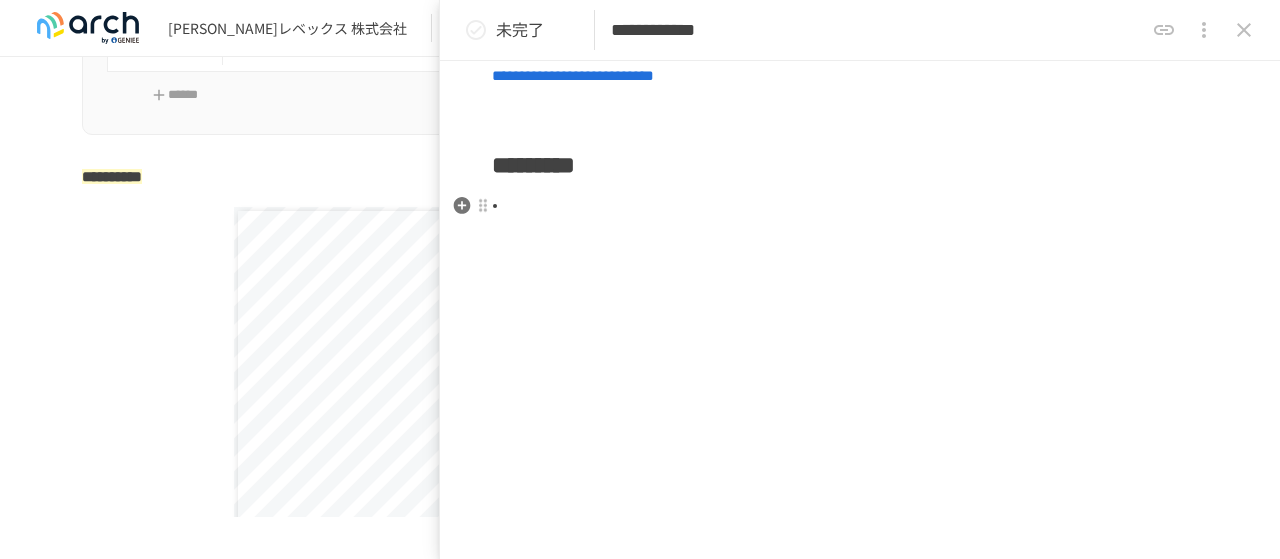 click at bounding box center [868, 206] 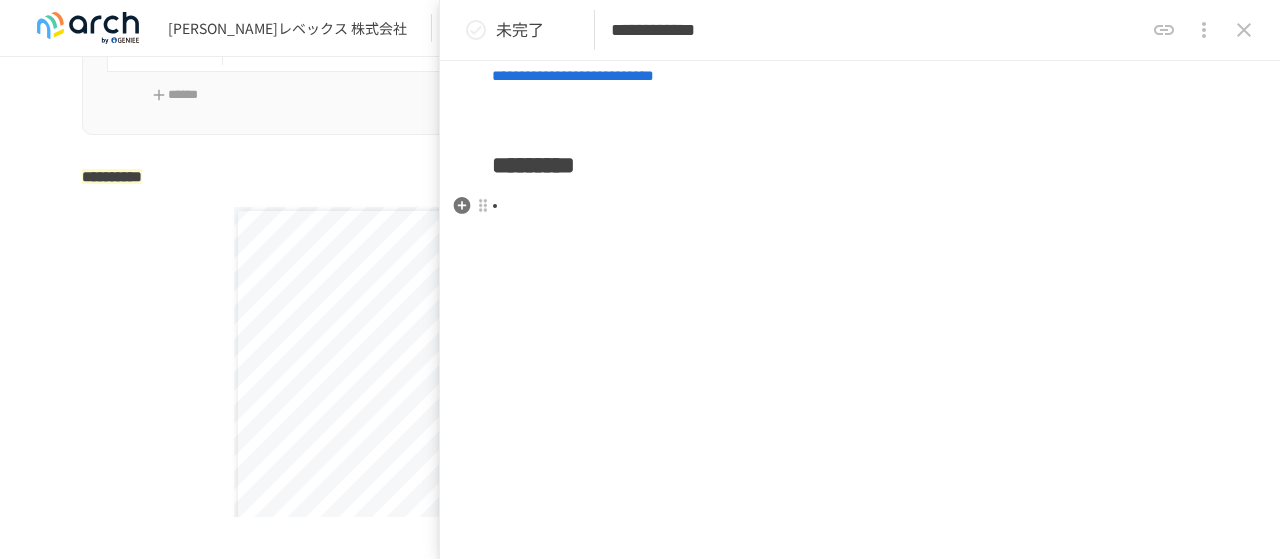 type 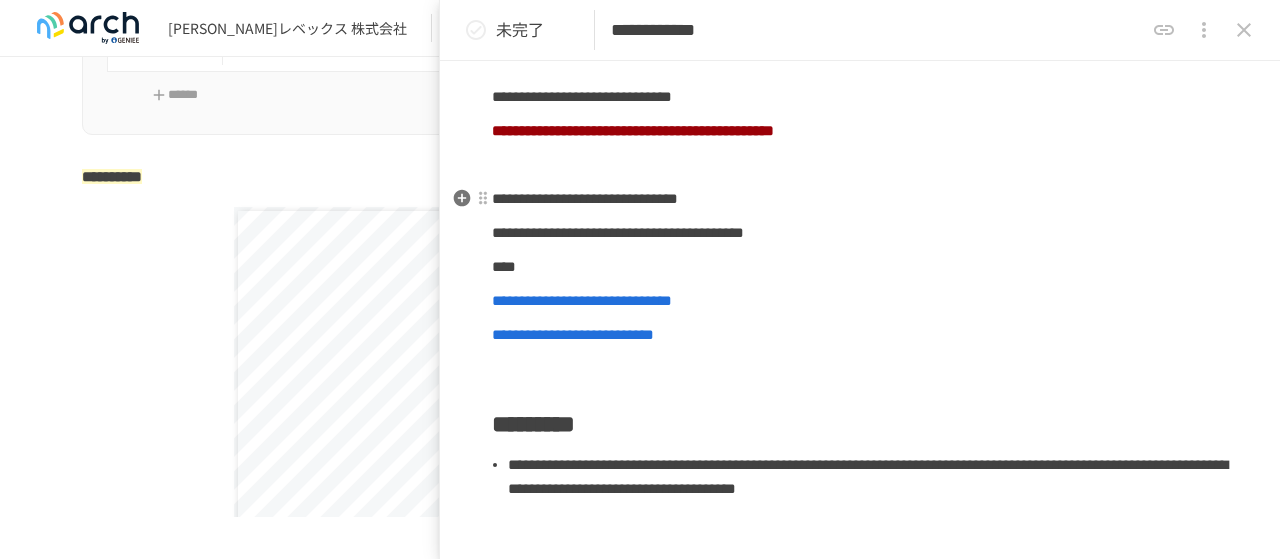 scroll, scrollTop: 400, scrollLeft: 0, axis: vertical 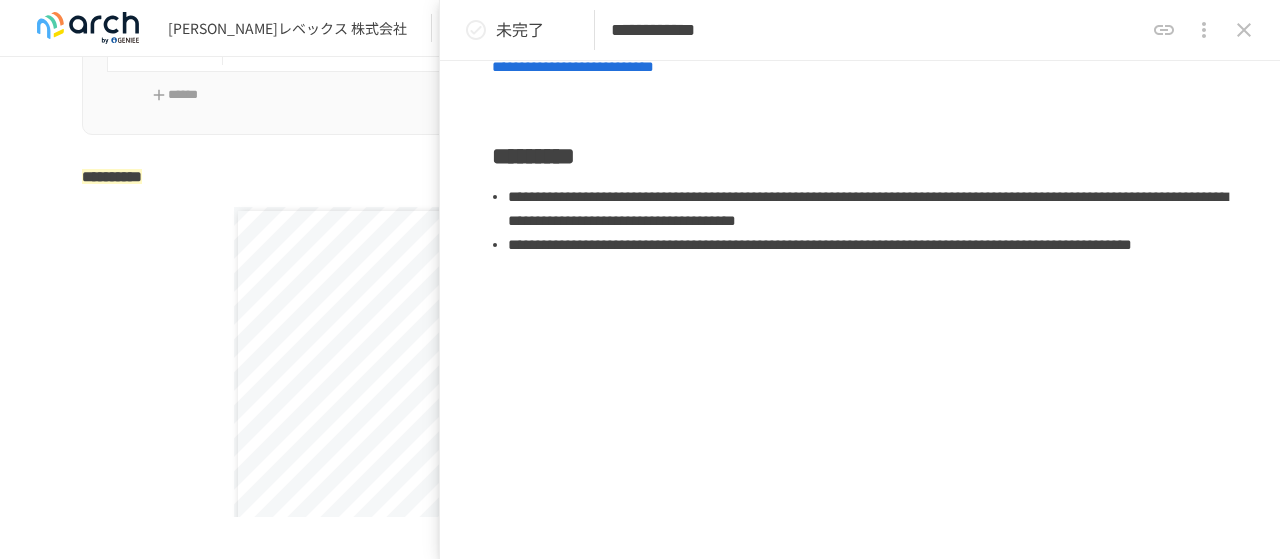 click 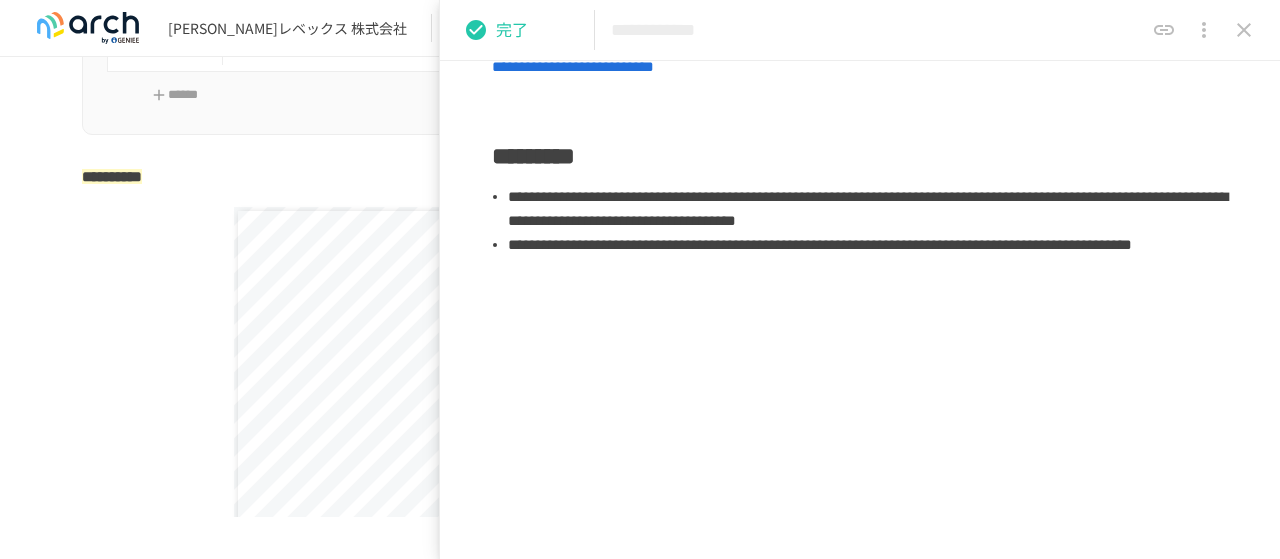 click 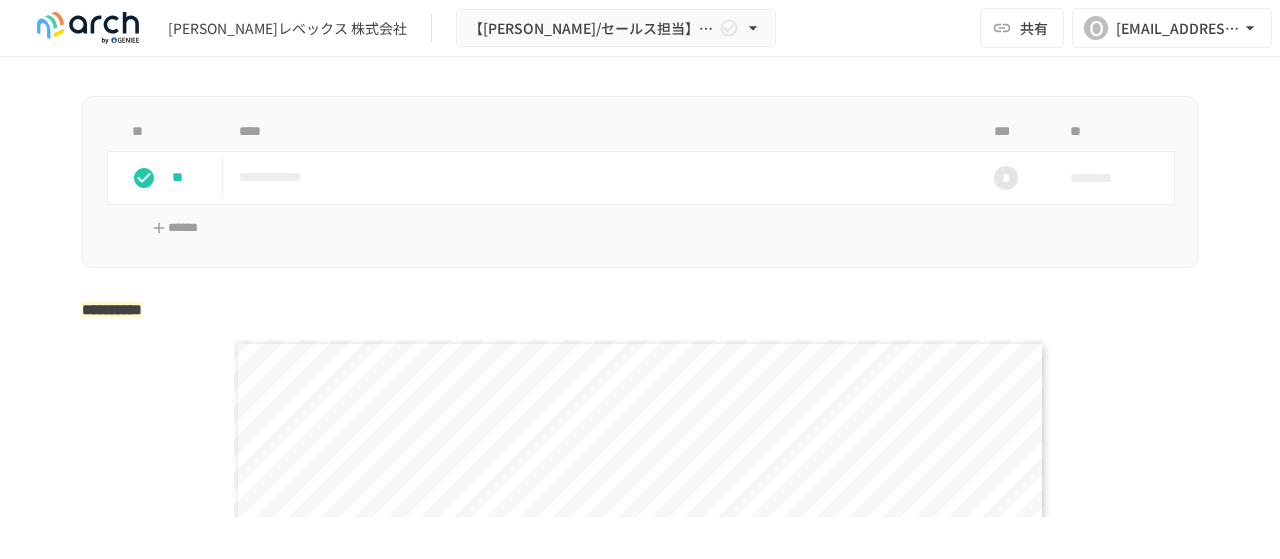 scroll, scrollTop: 3538, scrollLeft: 0, axis: vertical 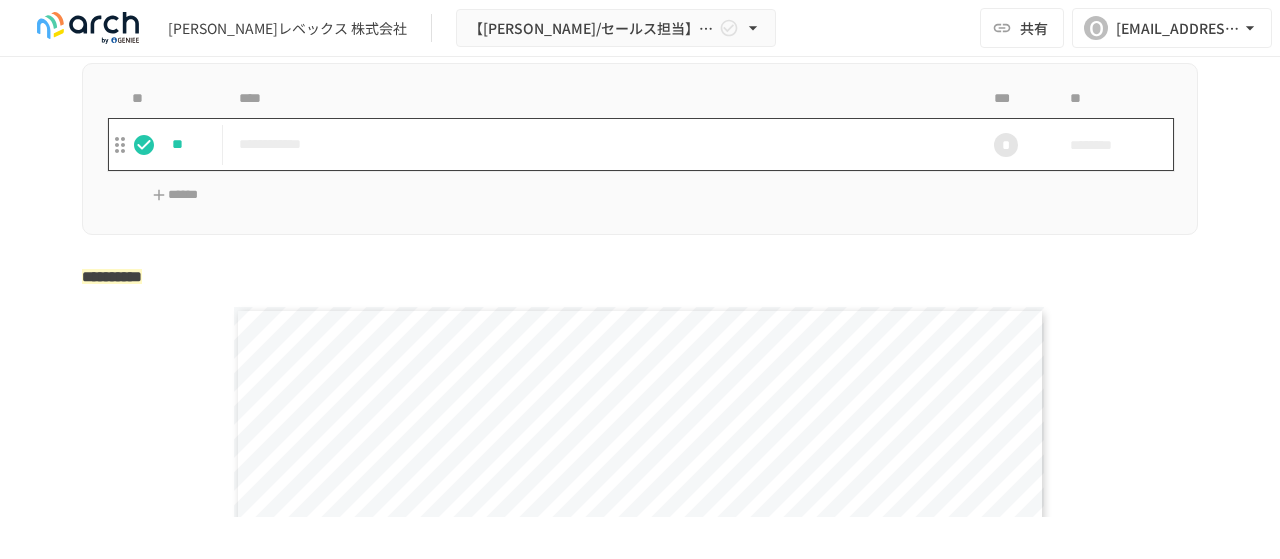 click on "**********" at bounding box center (598, 144) 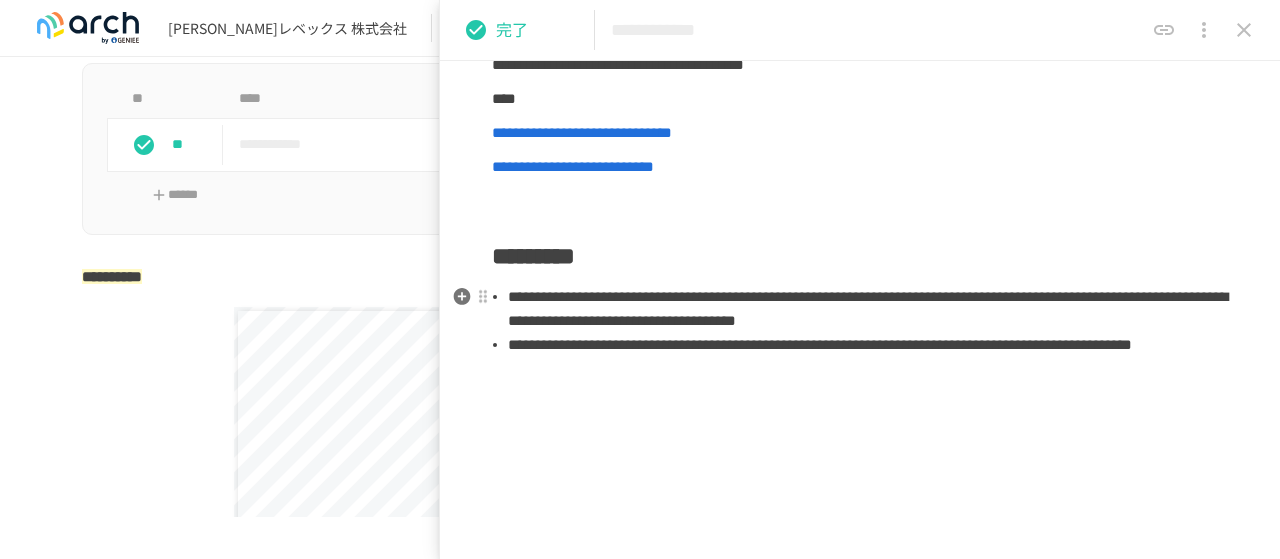 scroll, scrollTop: 100, scrollLeft: 0, axis: vertical 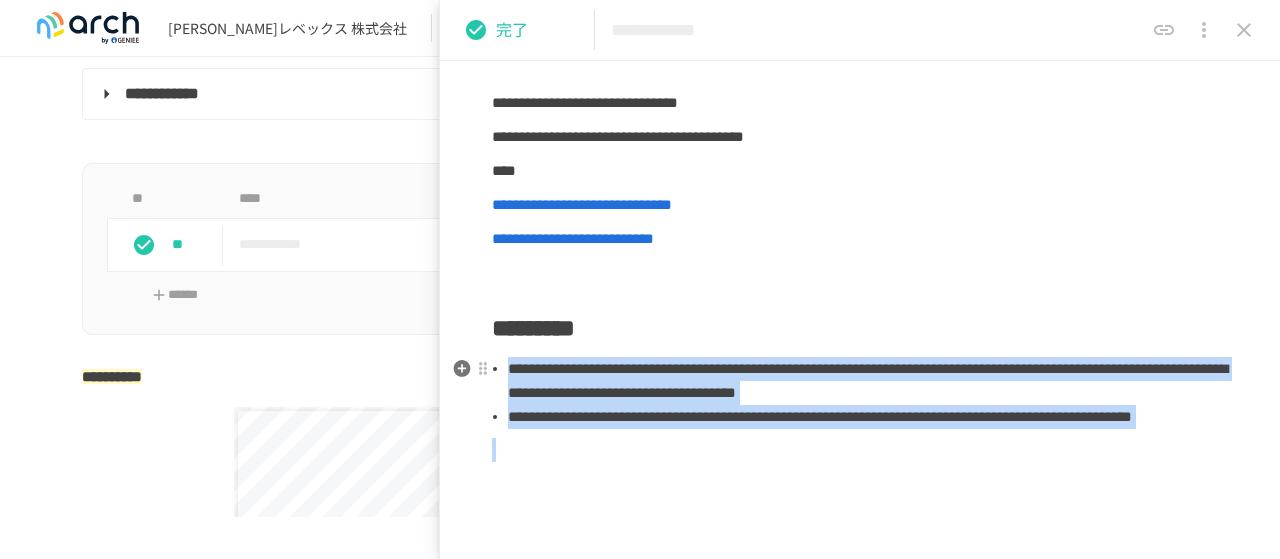 drag, startPoint x: 496, startPoint y: 398, endPoint x: 735, endPoint y: 547, distance: 281.6416 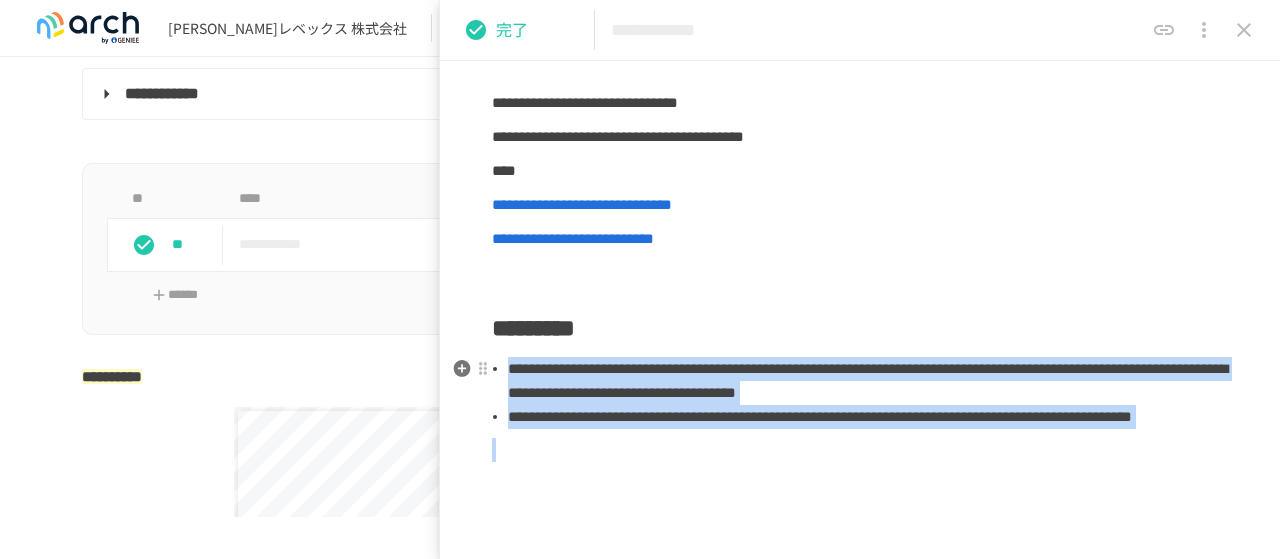 click on "**********" at bounding box center [860, 225] 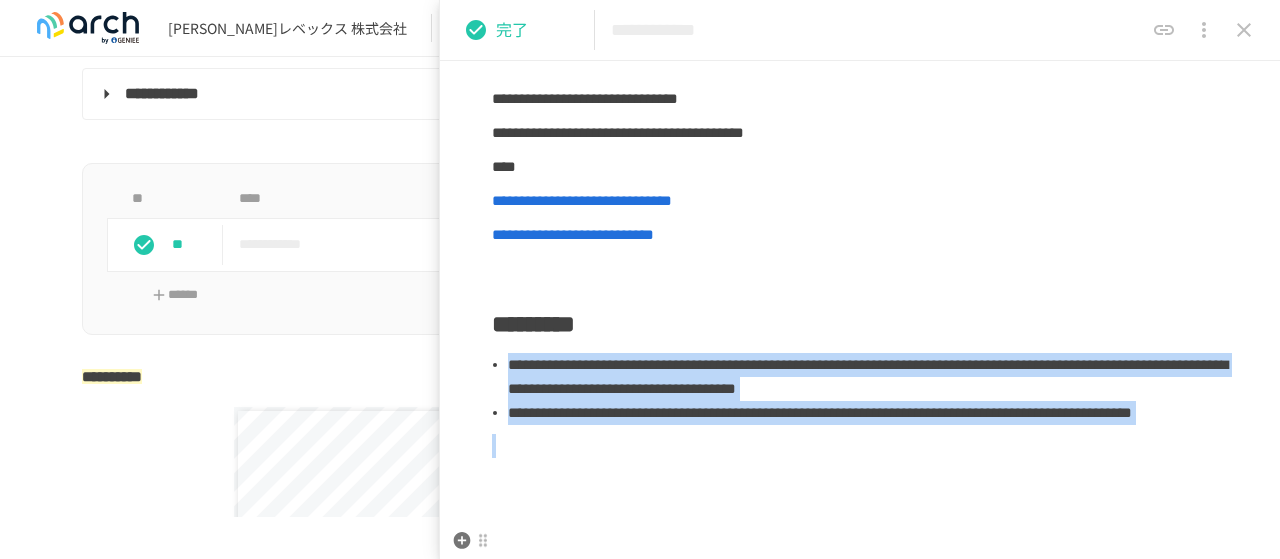 copy on "**********" 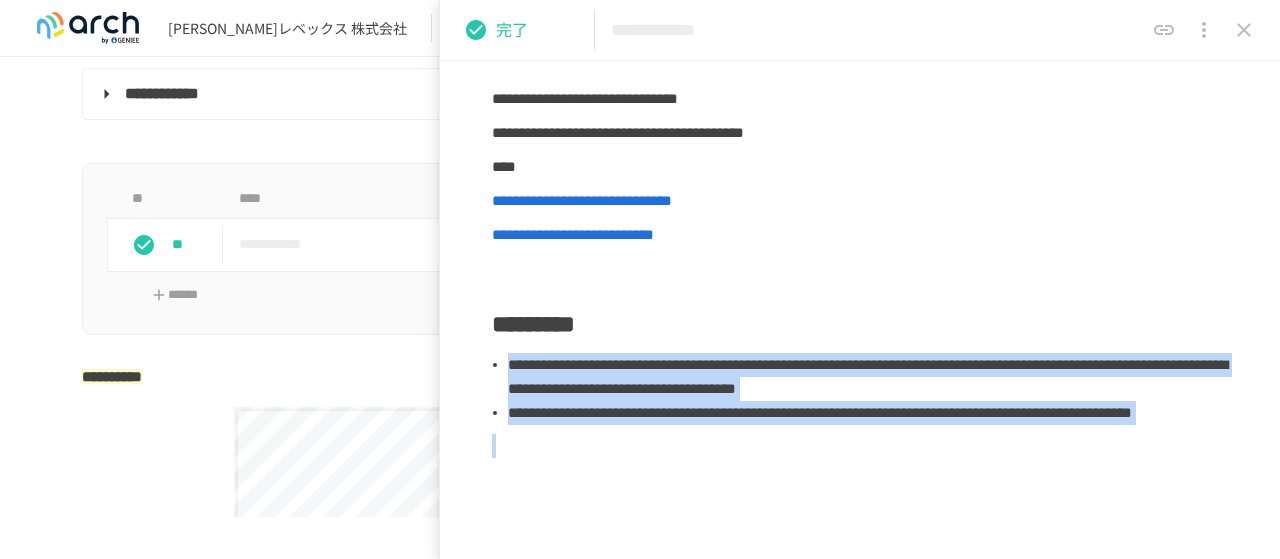 click at bounding box center [1244, 30] 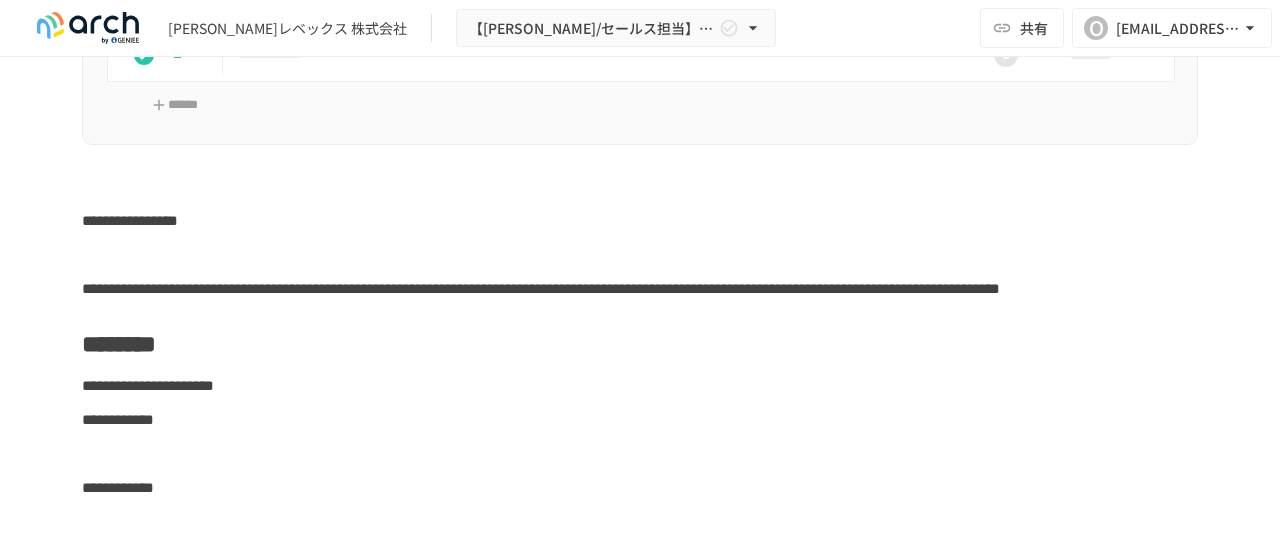 scroll, scrollTop: 6138, scrollLeft: 0, axis: vertical 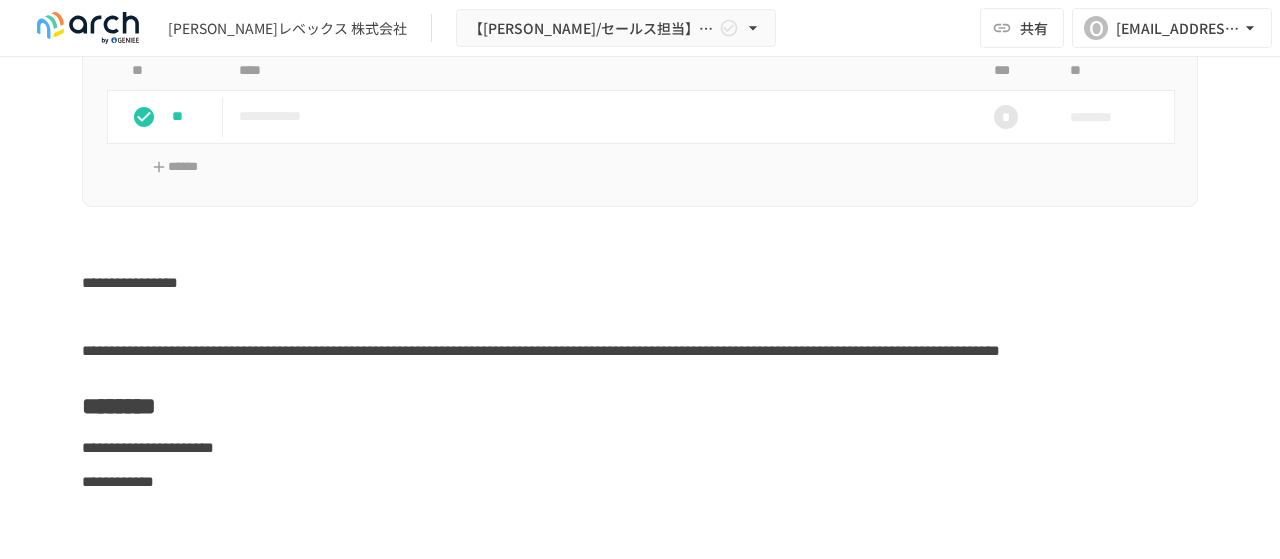 click on "**********" at bounding box center (640, -2149) 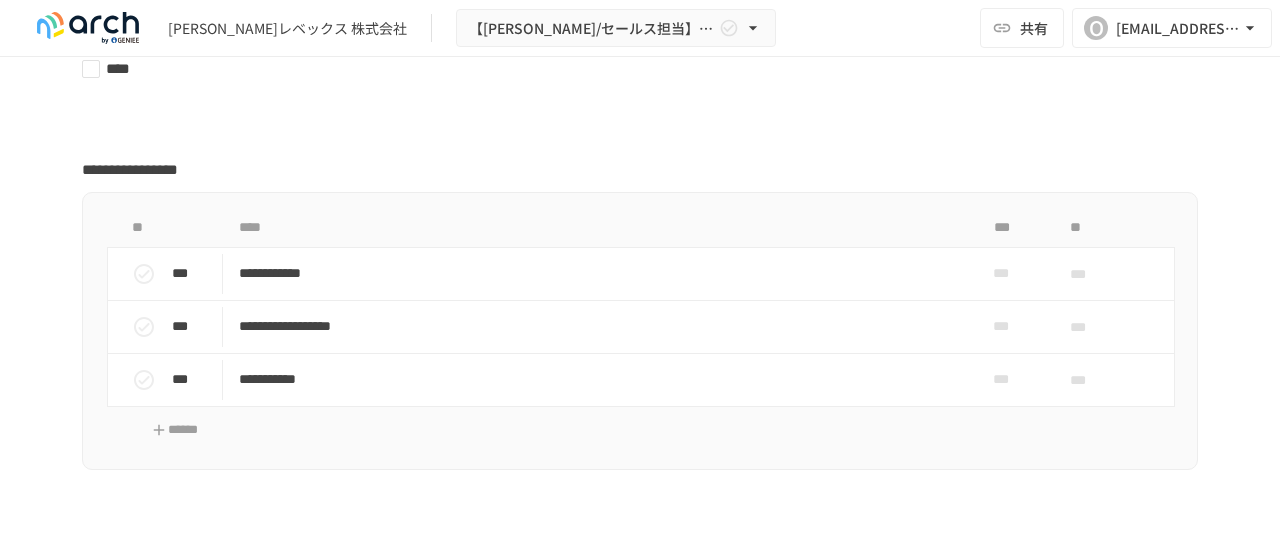 scroll, scrollTop: 6938, scrollLeft: 0, axis: vertical 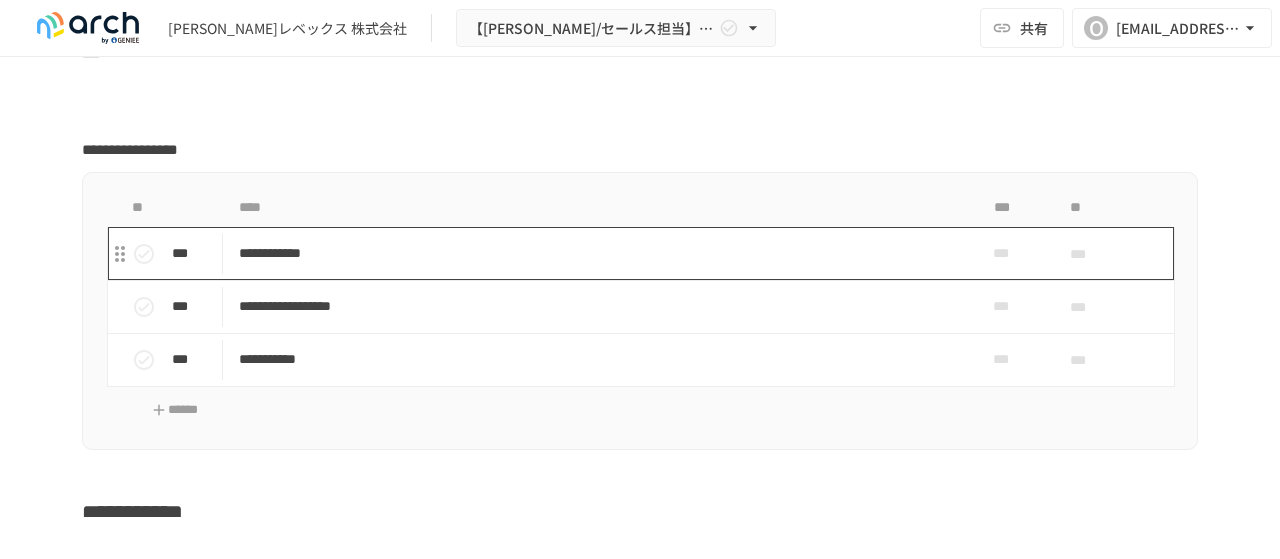 click on "**********" at bounding box center (598, 253) 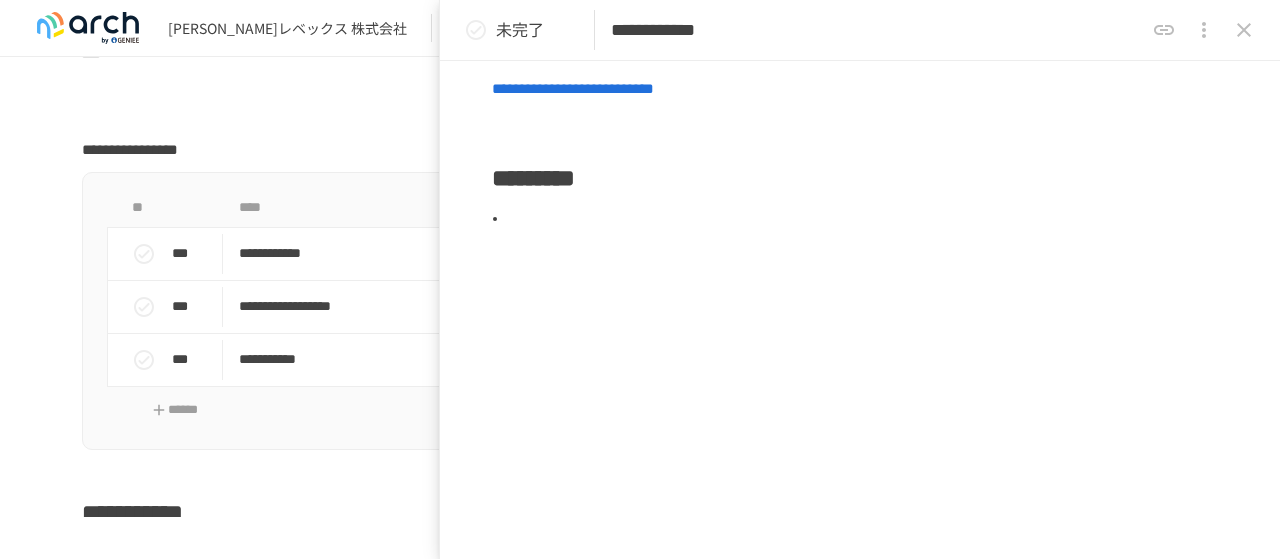 scroll, scrollTop: 391, scrollLeft: 0, axis: vertical 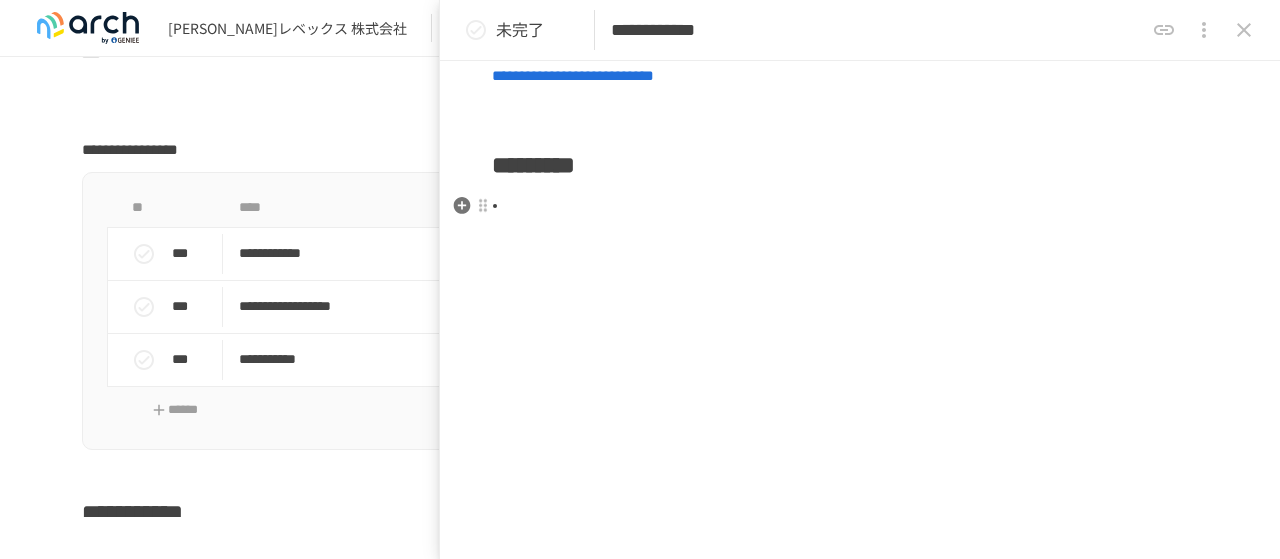 click at bounding box center (868, 206) 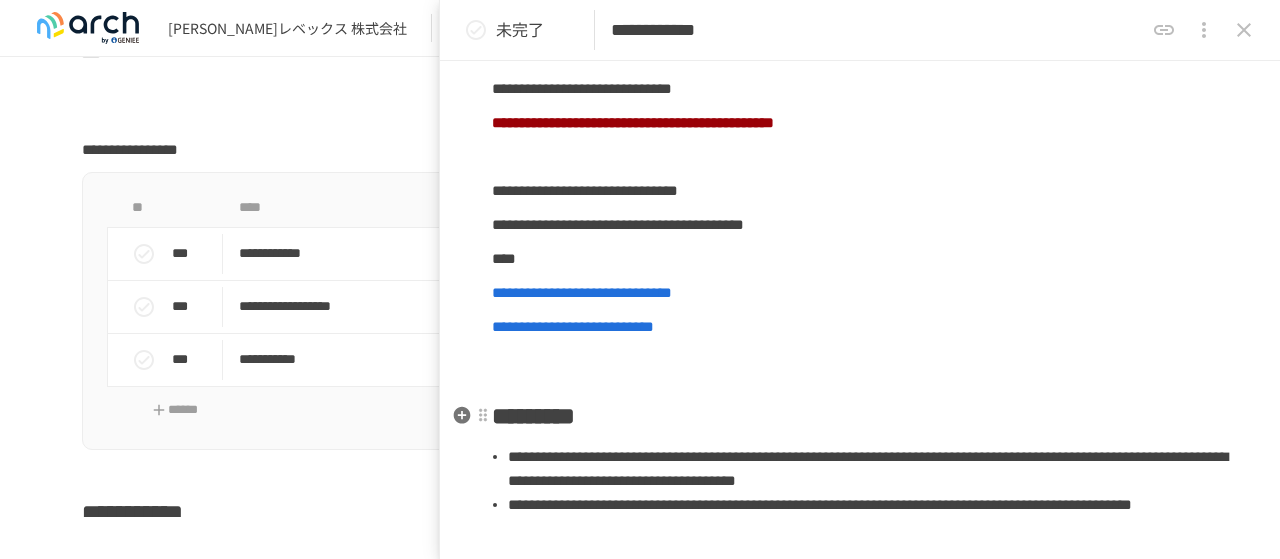 scroll, scrollTop: 0, scrollLeft: 0, axis: both 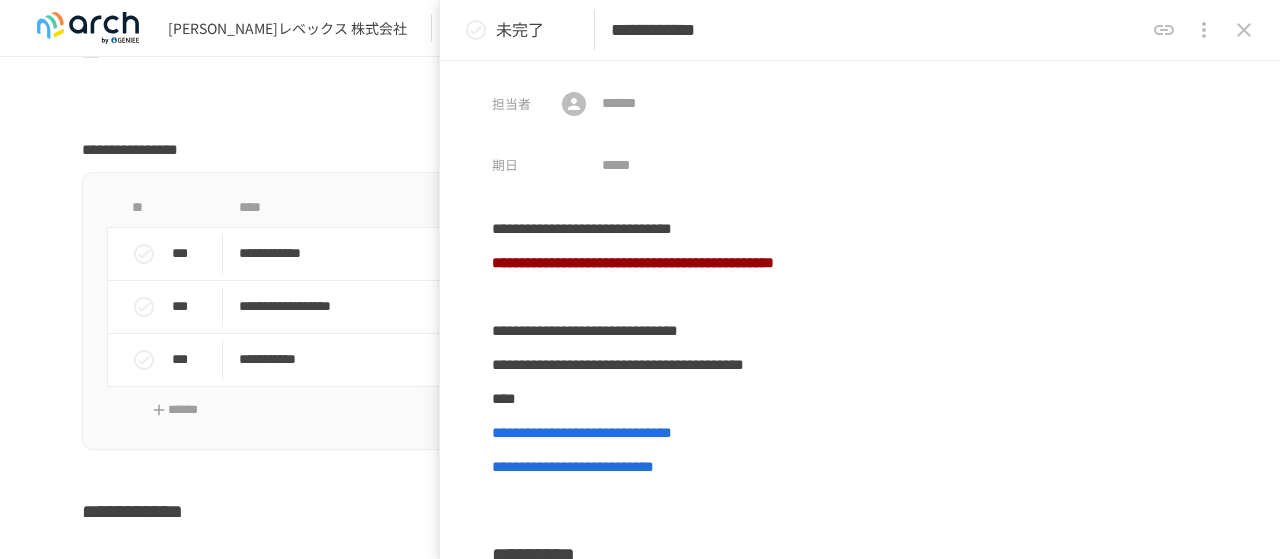 click 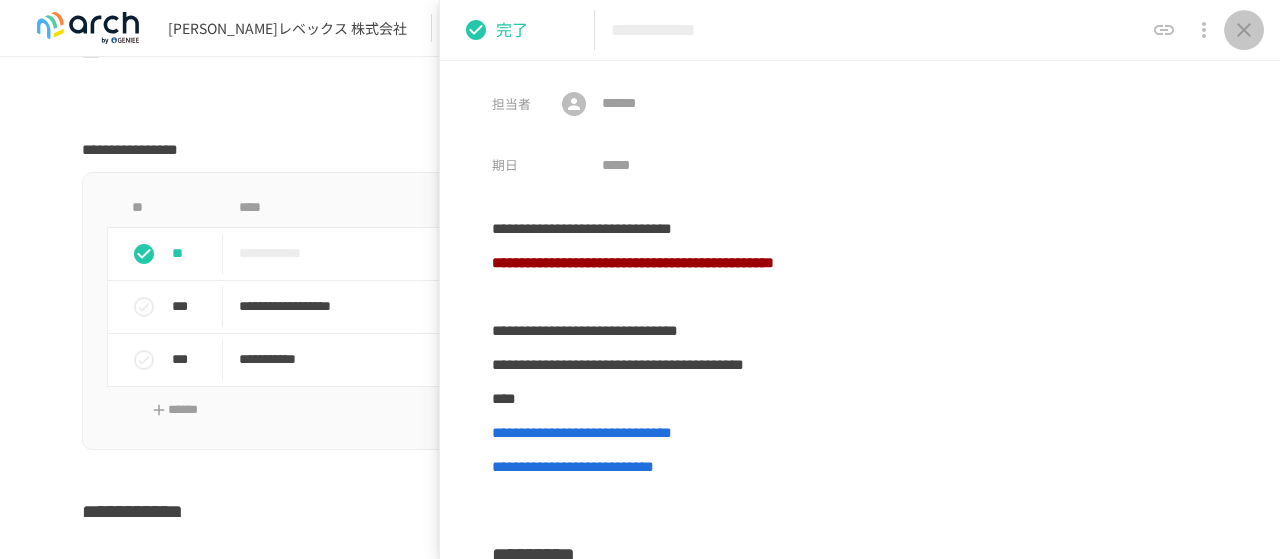 drag, startPoint x: 1235, startPoint y: 25, endPoint x: 1080, endPoint y: 90, distance: 168.07736 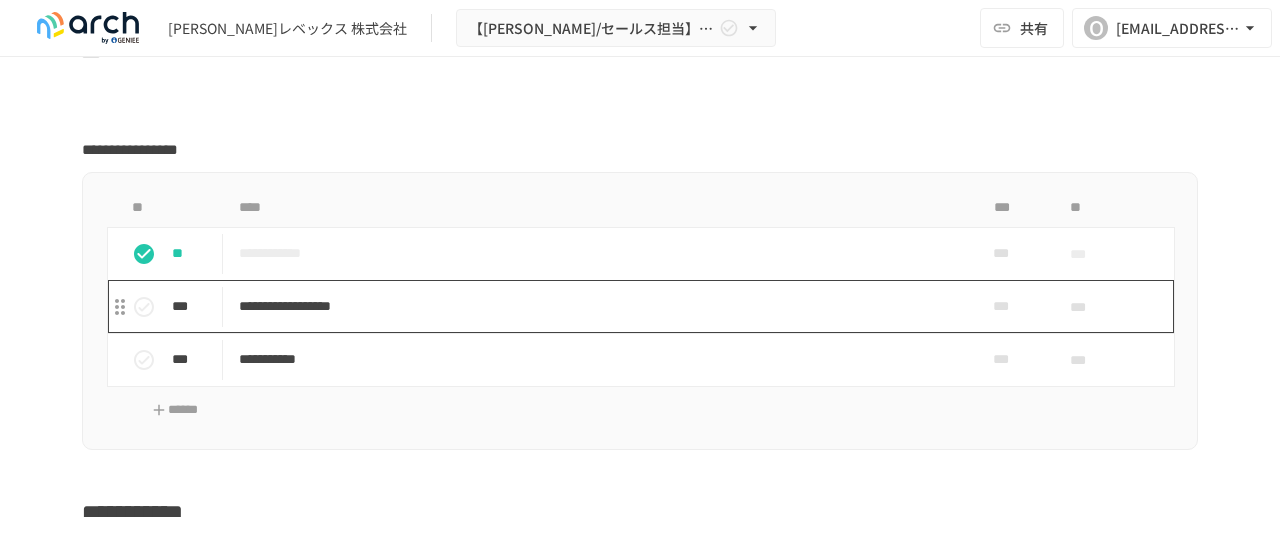 click on "**********" at bounding box center (598, 306) 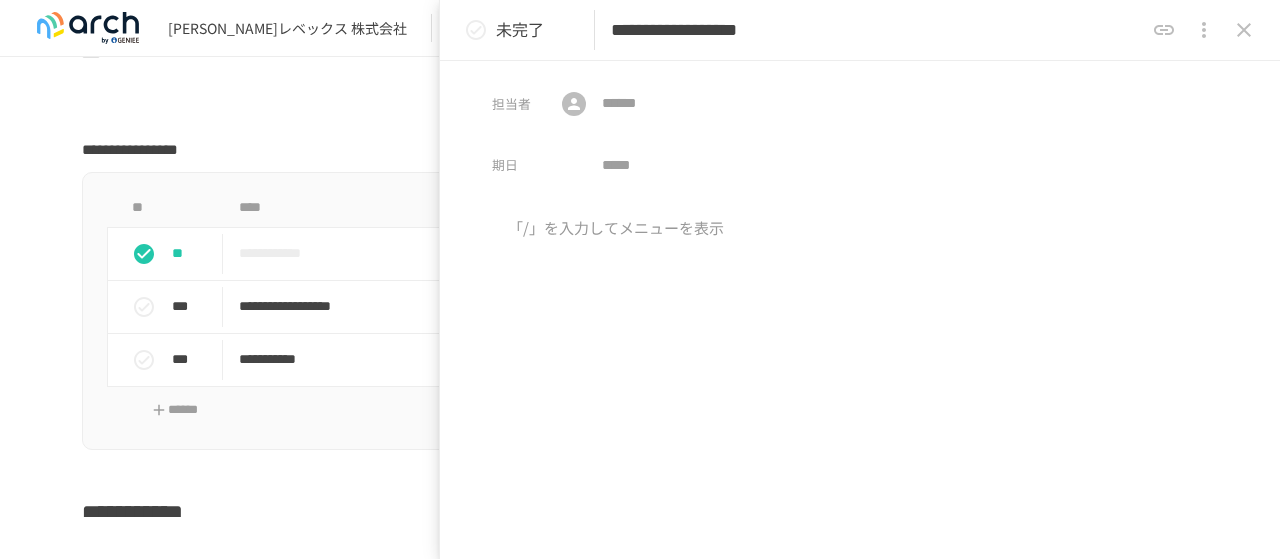 click 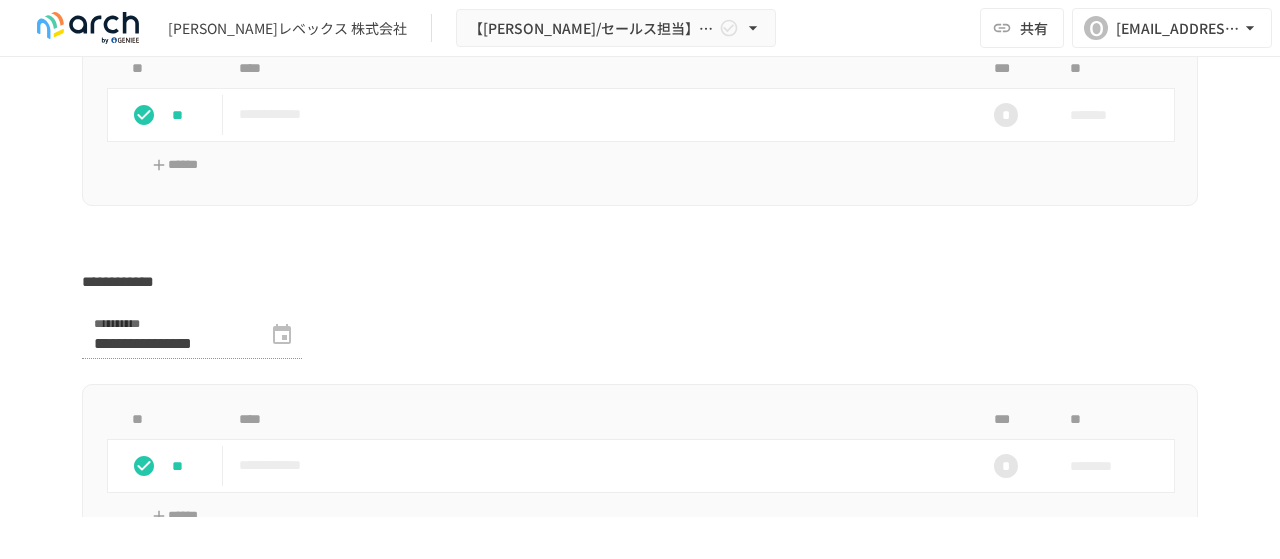 scroll, scrollTop: 5538, scrollLeft: 0, axis: vertical 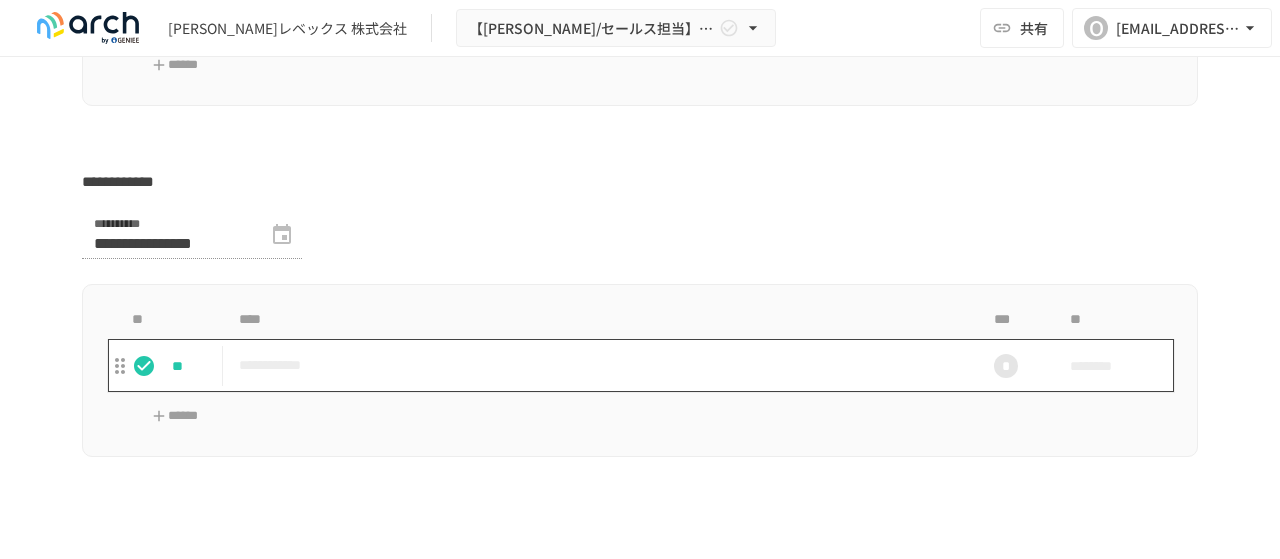click on "**********" at bounding box center (598, 365) 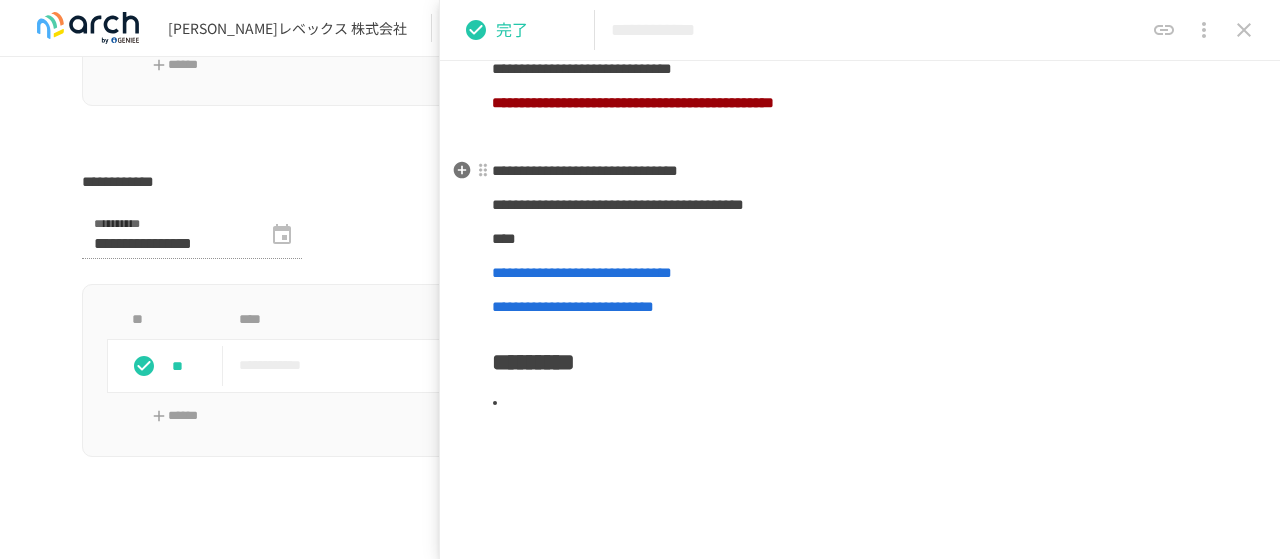 scroll, scrollTop: 357, scrollLeft: 0, axis: vertical 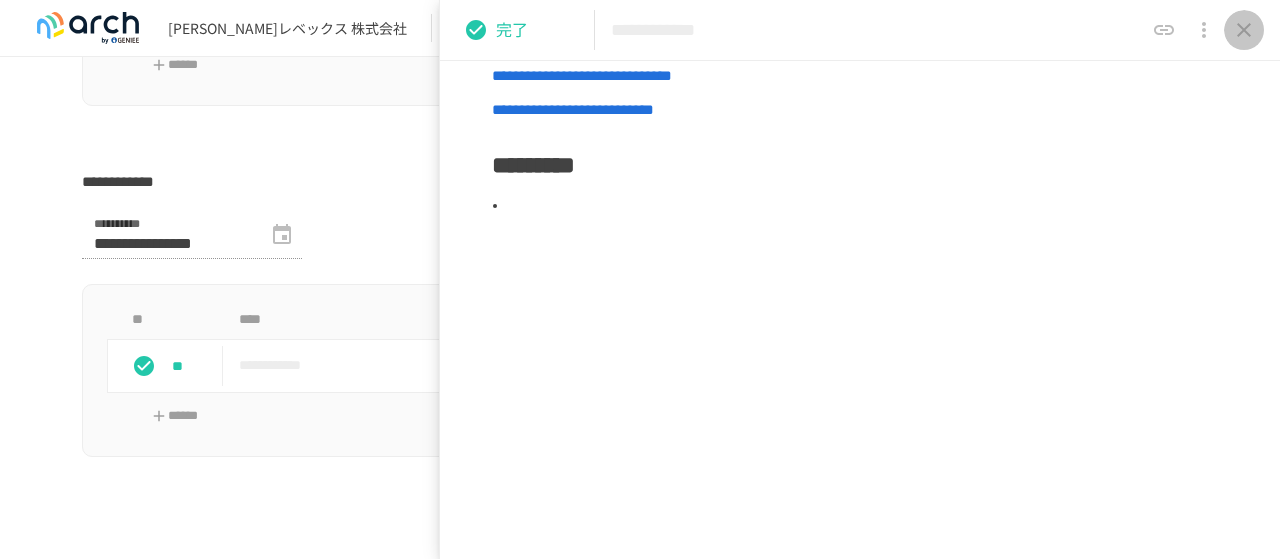 drag, startPoint x: 1254, startPoint y: 22, endPoint x: 1114, endPoint y: 79, distance: 151.15886 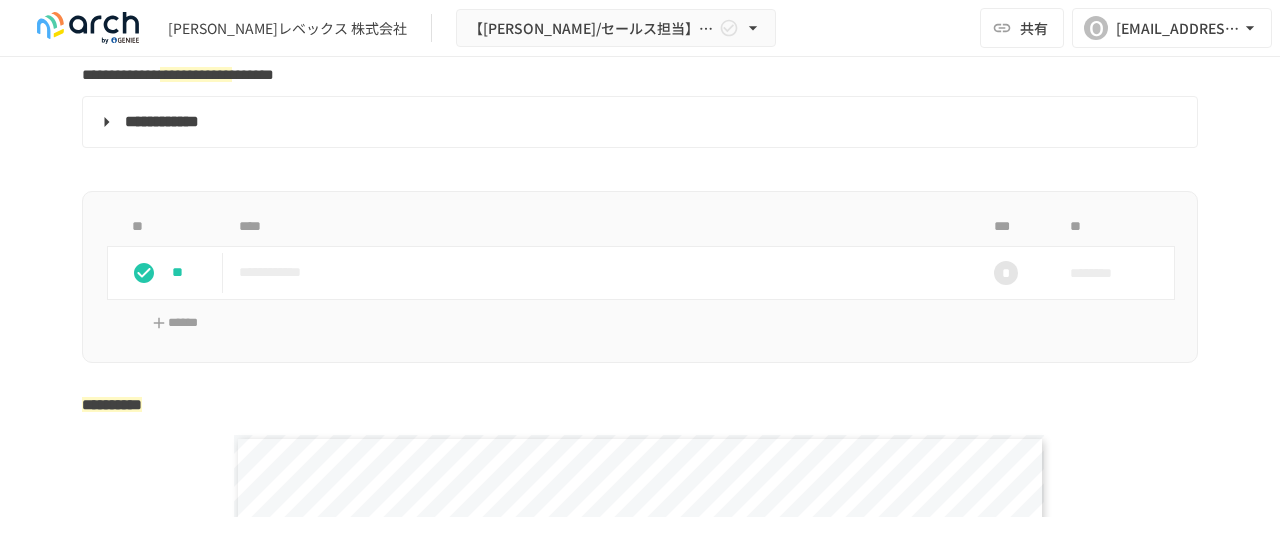 scroll, scrollTop: 3338, scrollLeft: 0, axis: vertical 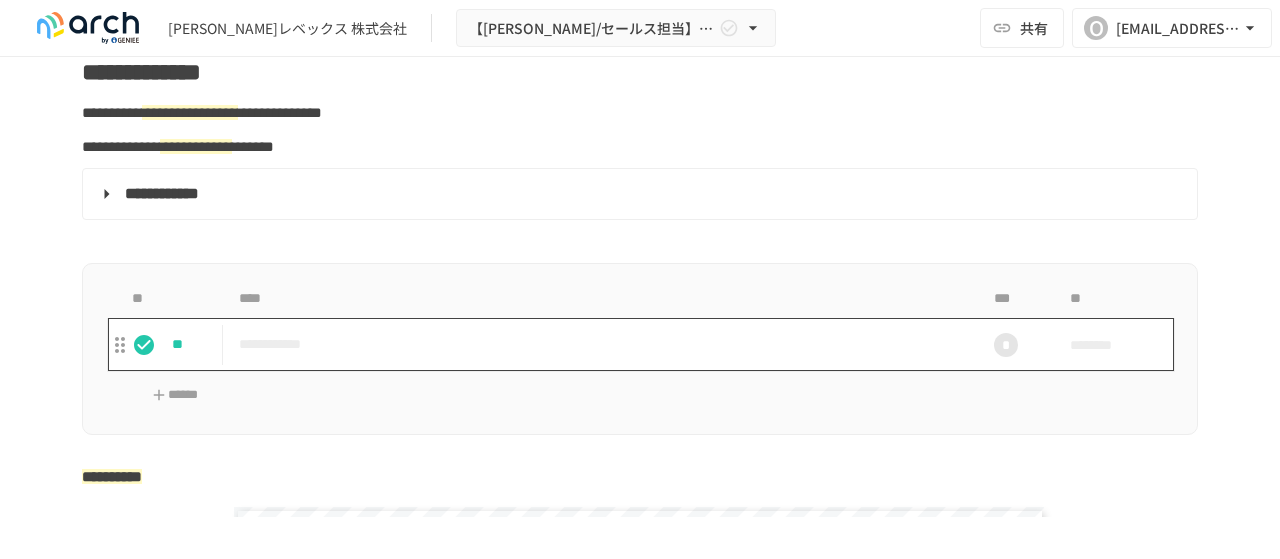 click on "**********" at bounding box center [598, 344] 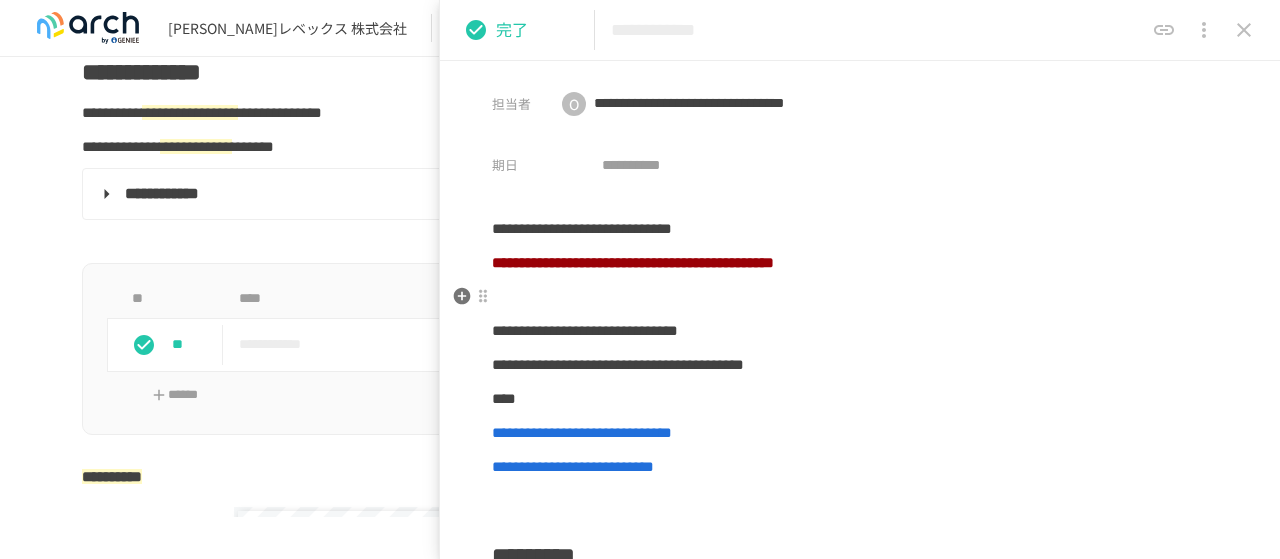 scroll, scrollTop: 200, scrollLeft: 0, axis: vertical 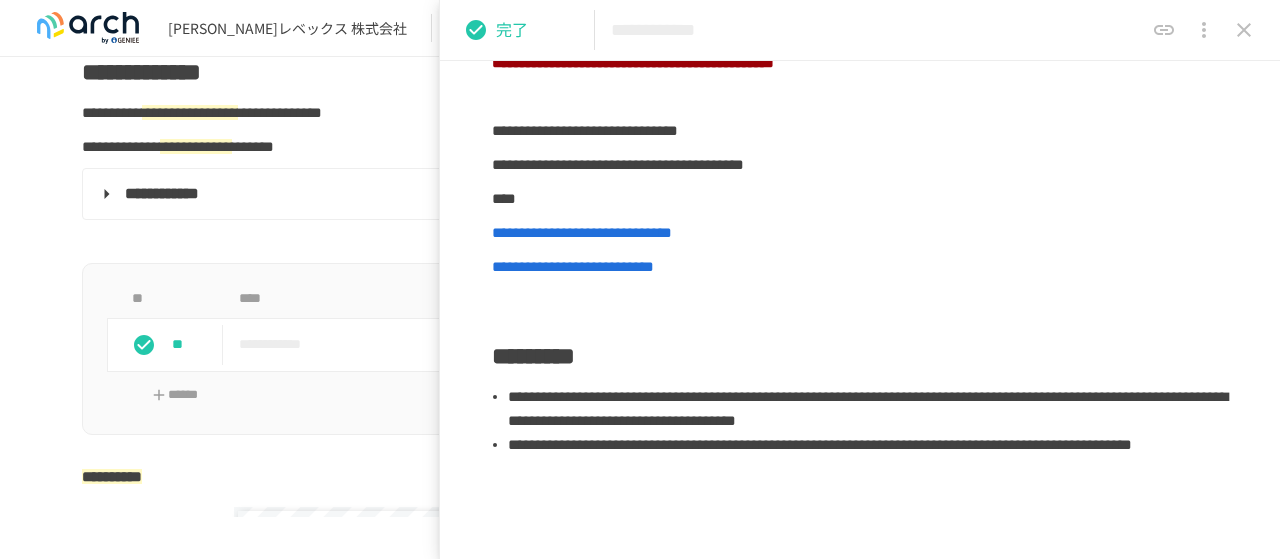 click at bounding box center [640, 241] 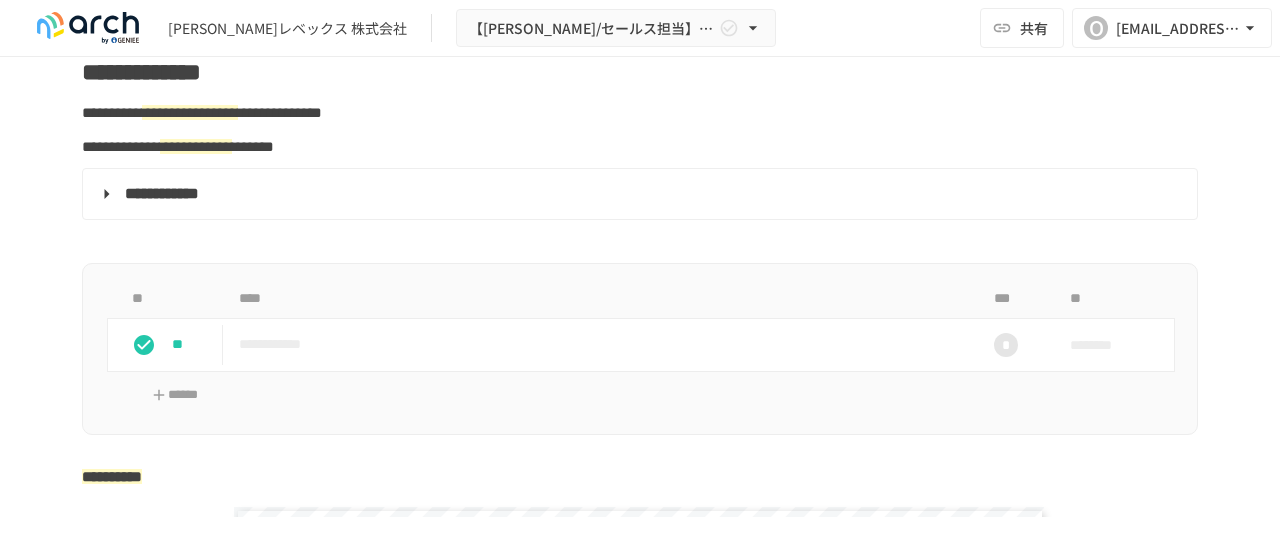 click on "**********" at bounding box center (162, 193) 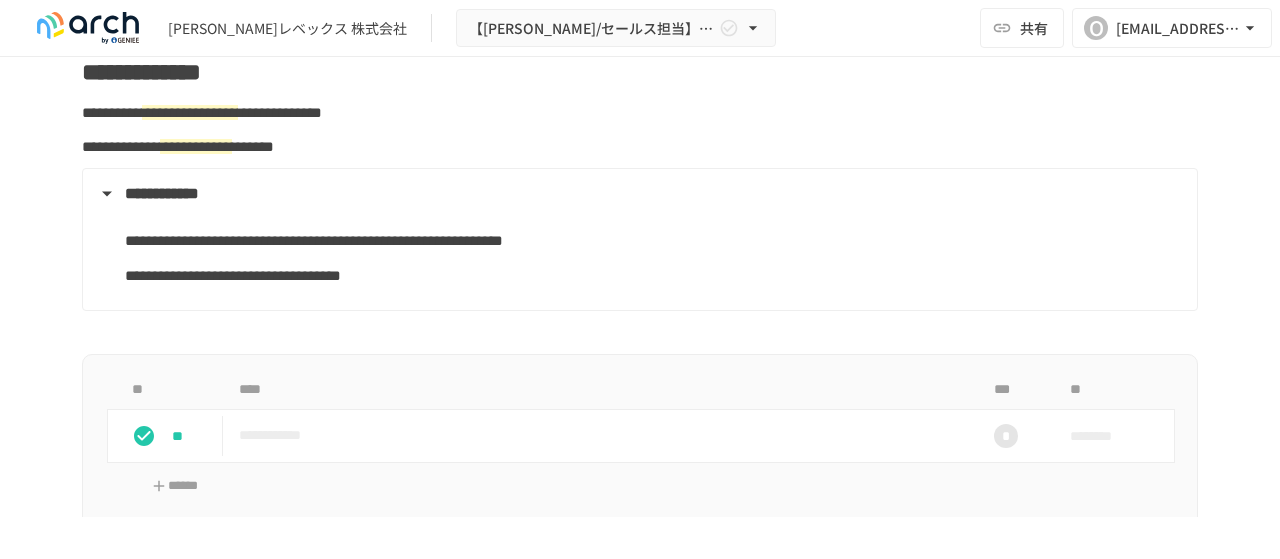 scroll, scrollTop: 3438, scrollLeft: 0, axis: vertical 